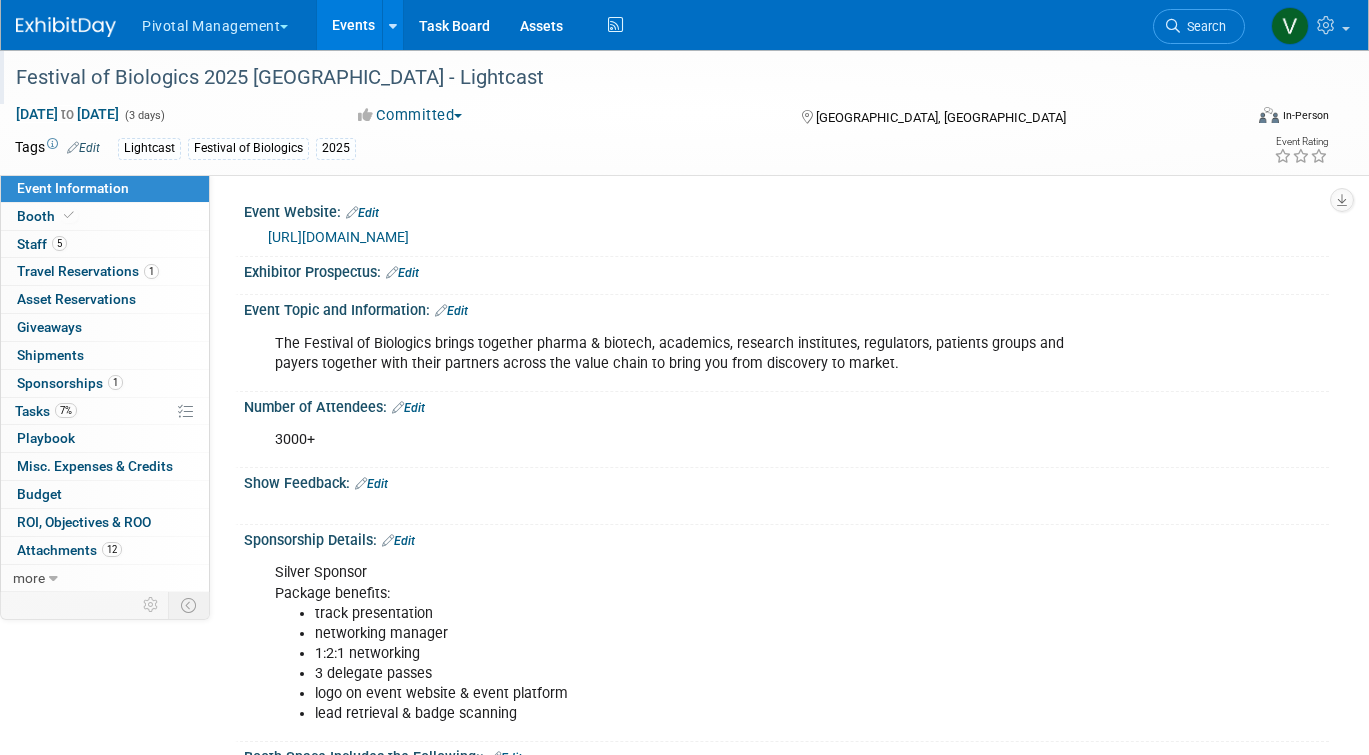 scroll, scrollTop: 2095, scrollLeft: 0, axis: vertical 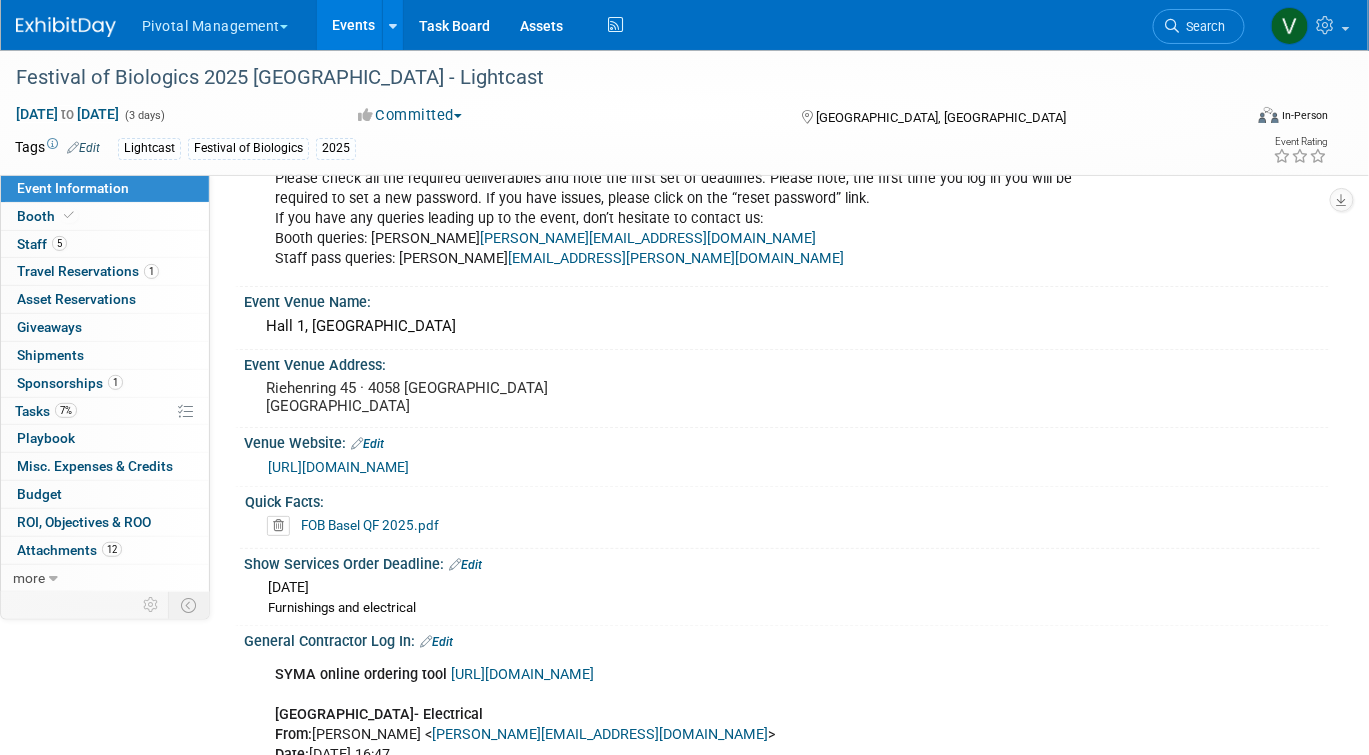 click on "Events" at bounding box center [353, 25] 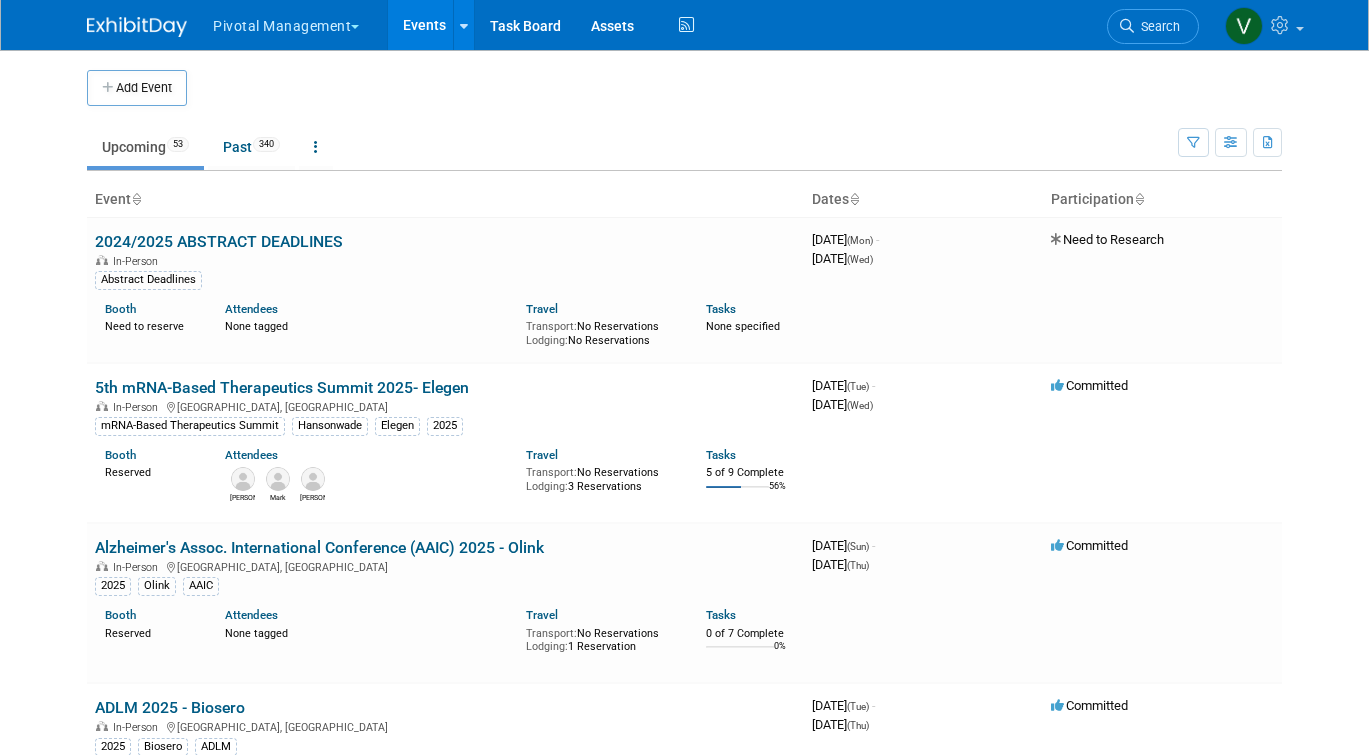 scroll, scrollTop: 0, scrollLeft: 0, axis: both 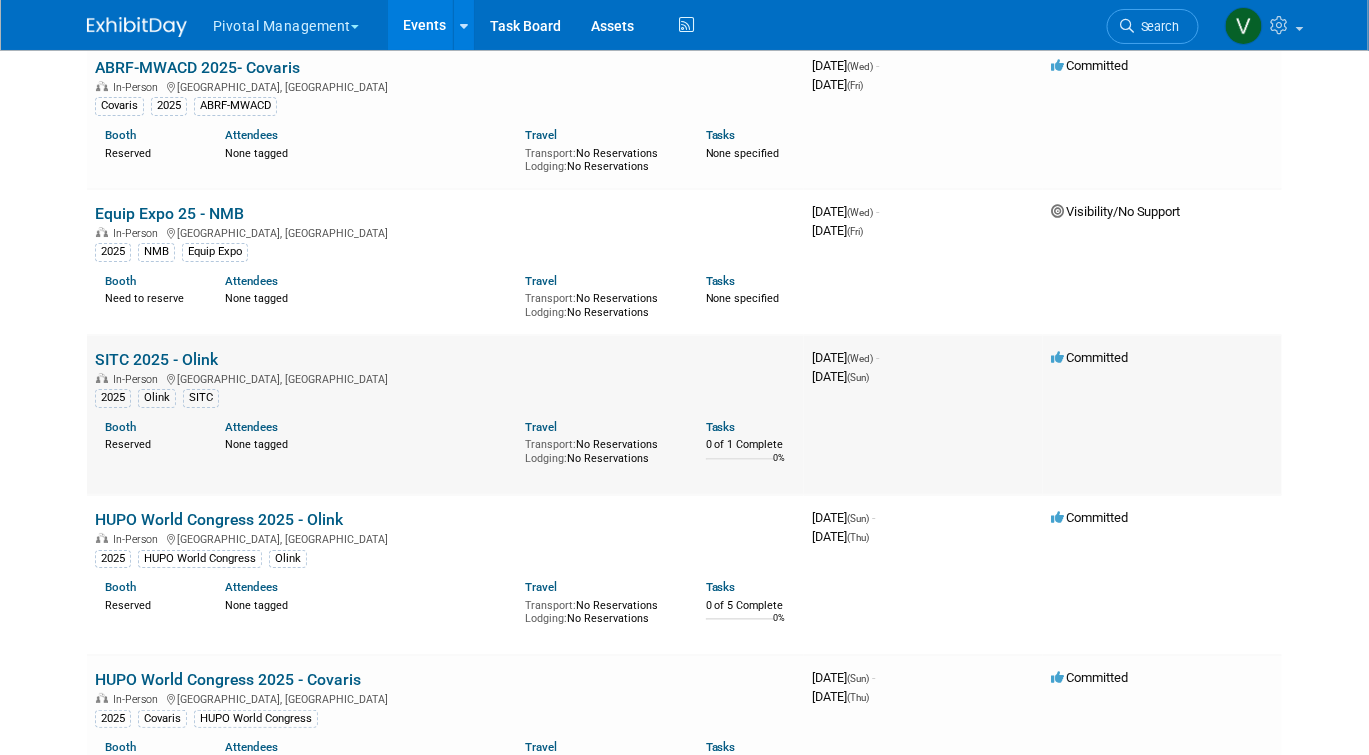 click on "SITC 2025 - Olink" at bounding box center (156, 359) 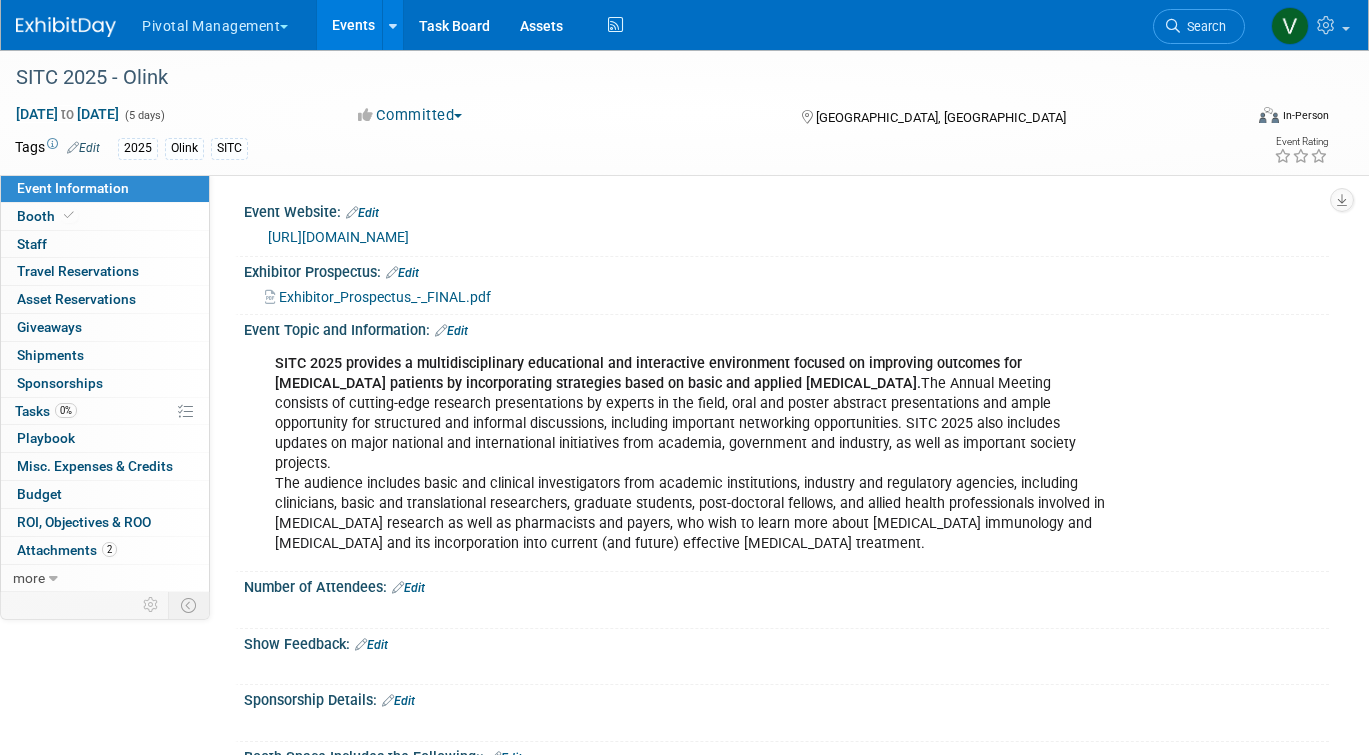 scroll, scrollTop: 0, scrollLeft: 0, axis: both 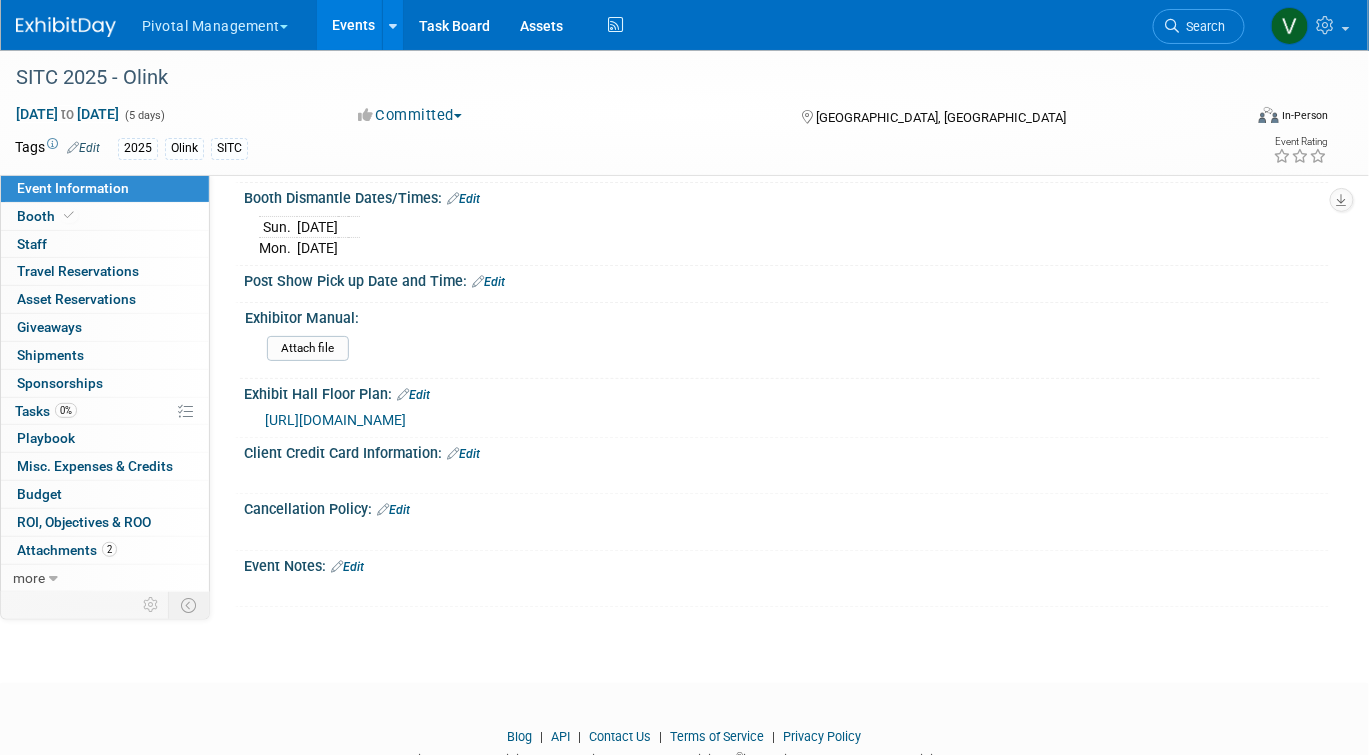 click on "https://www.conferenceharvester.com/floorplan/v2/index.asp?EventKey=NAKXYFLC" at bounding box center (335, 420) 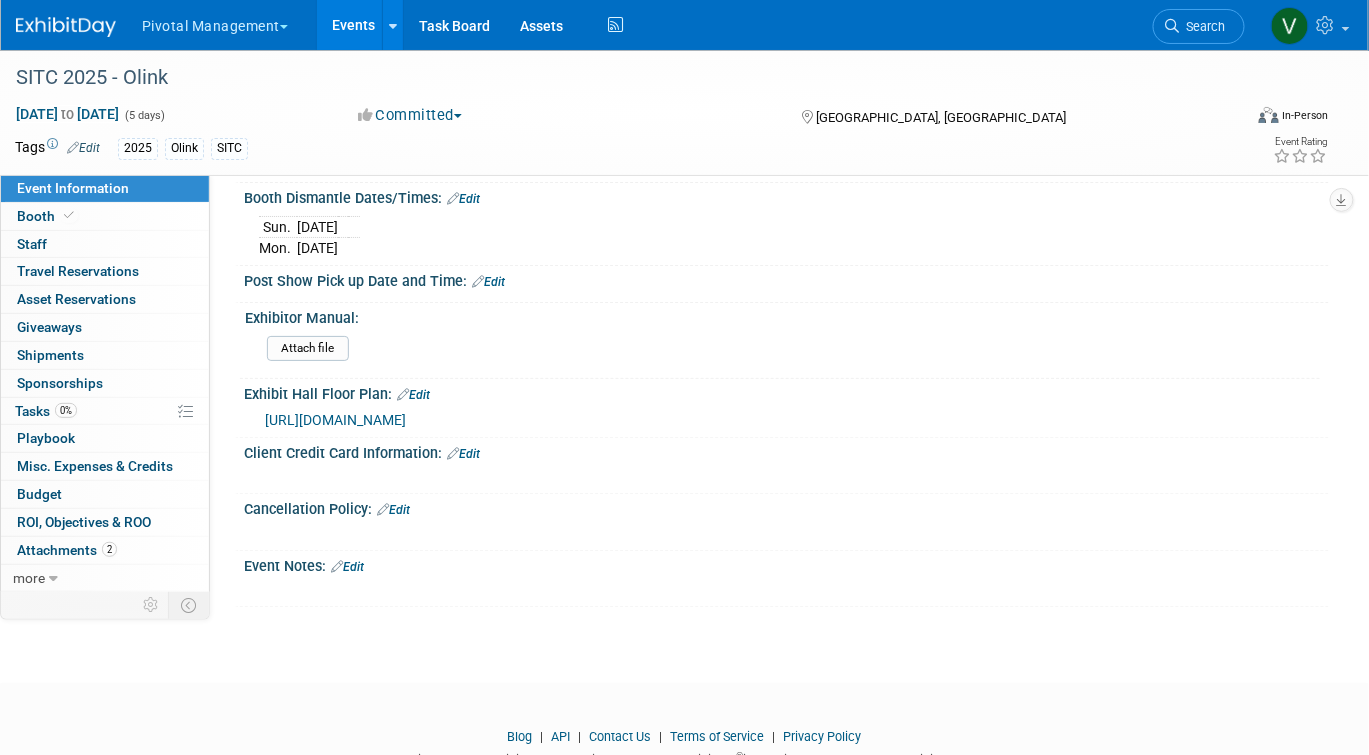 click on "Events" at bounding box center [353, 25] 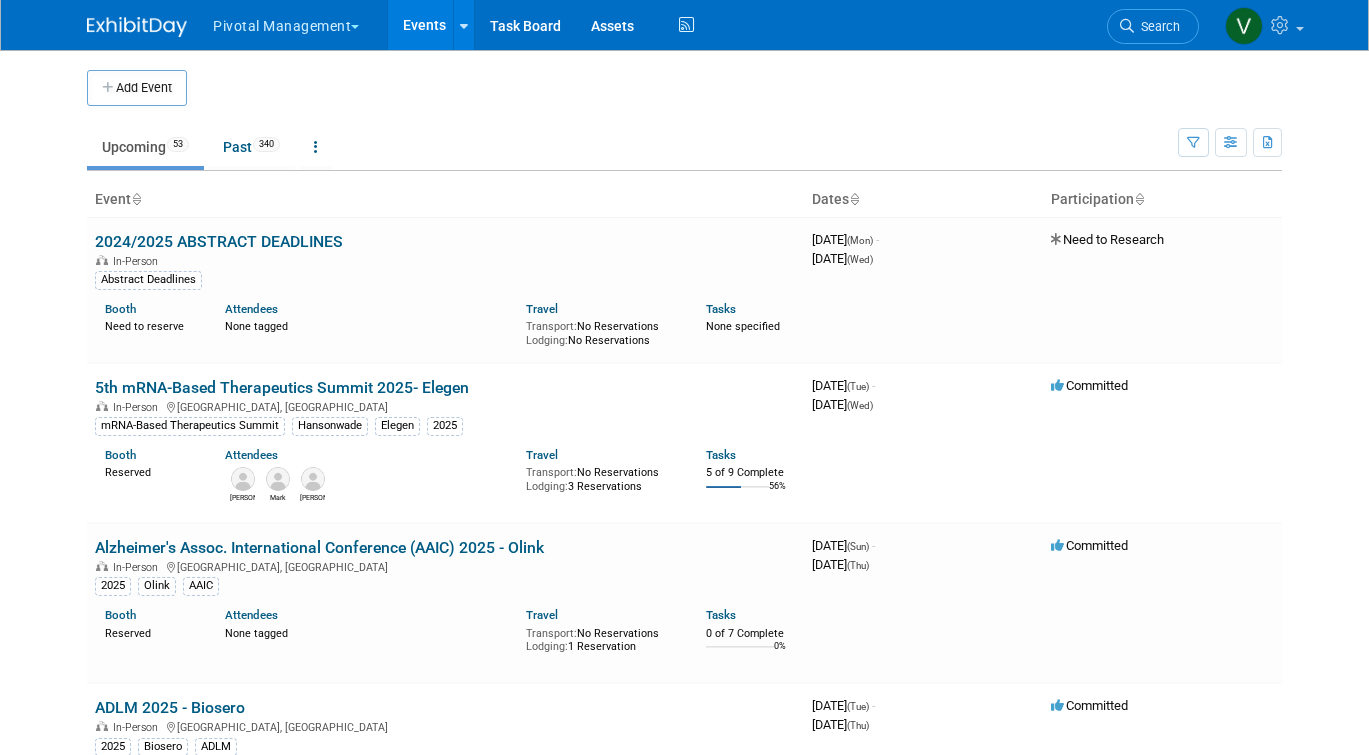 scroll, scrollTop: 0, scrollLeft: 0, axis: both 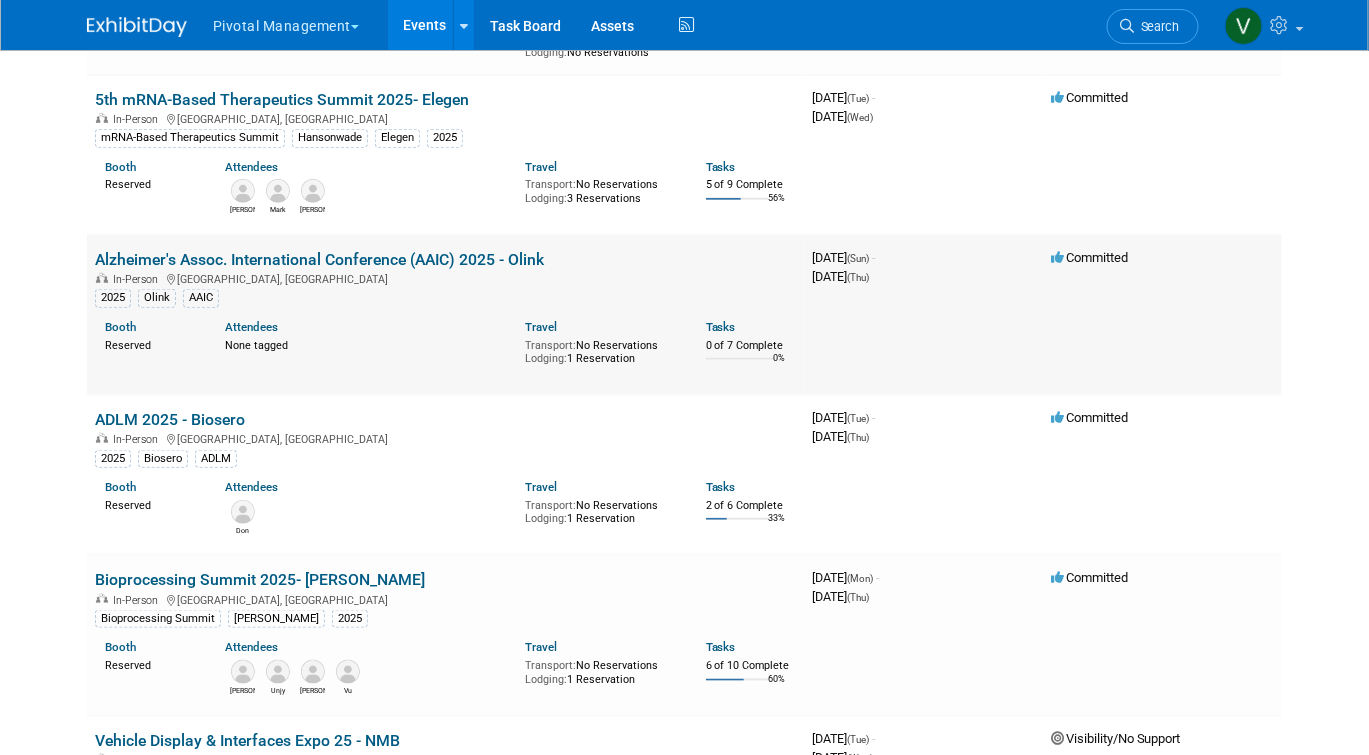 click on "Alzheimer's Assoc. International Conference (AAIC) 2025 - Olink" at bounding box center (319, 259) 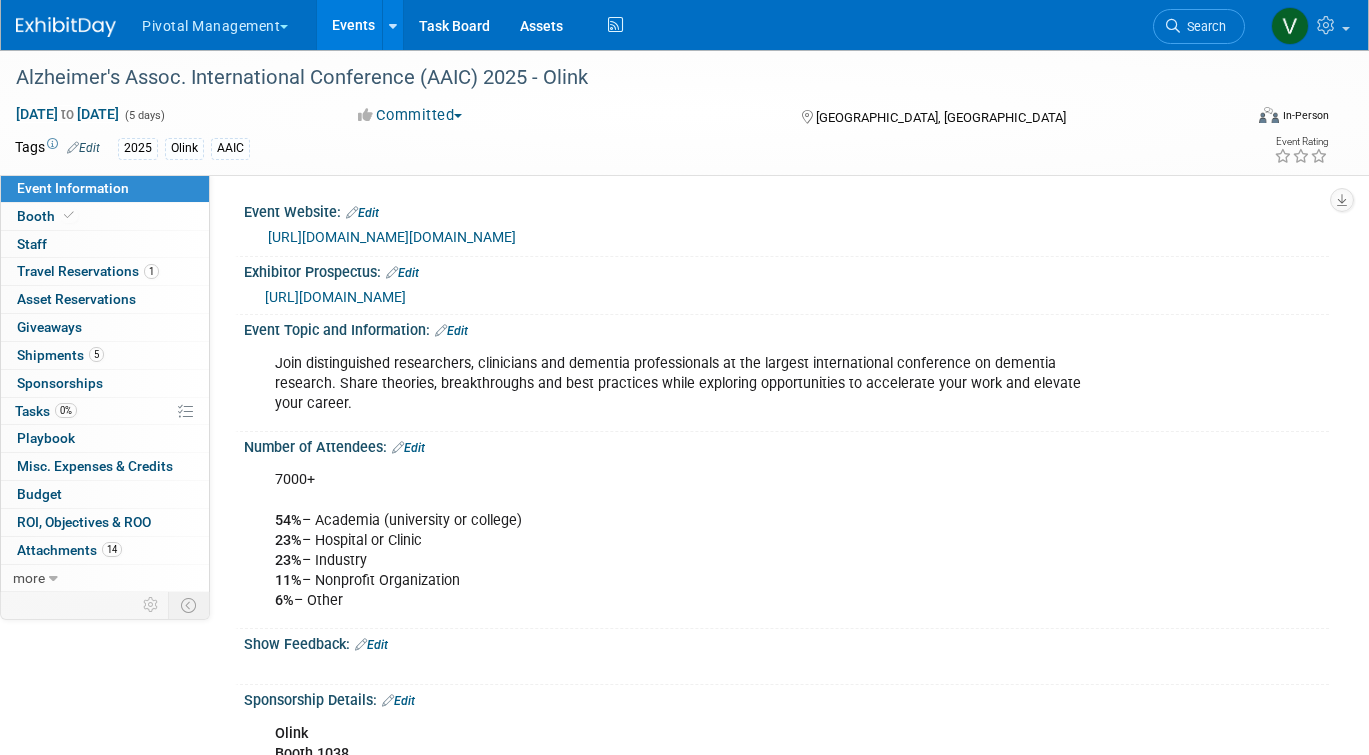scroll, scrollTop: 0, scrollLeft: 0, axis: both 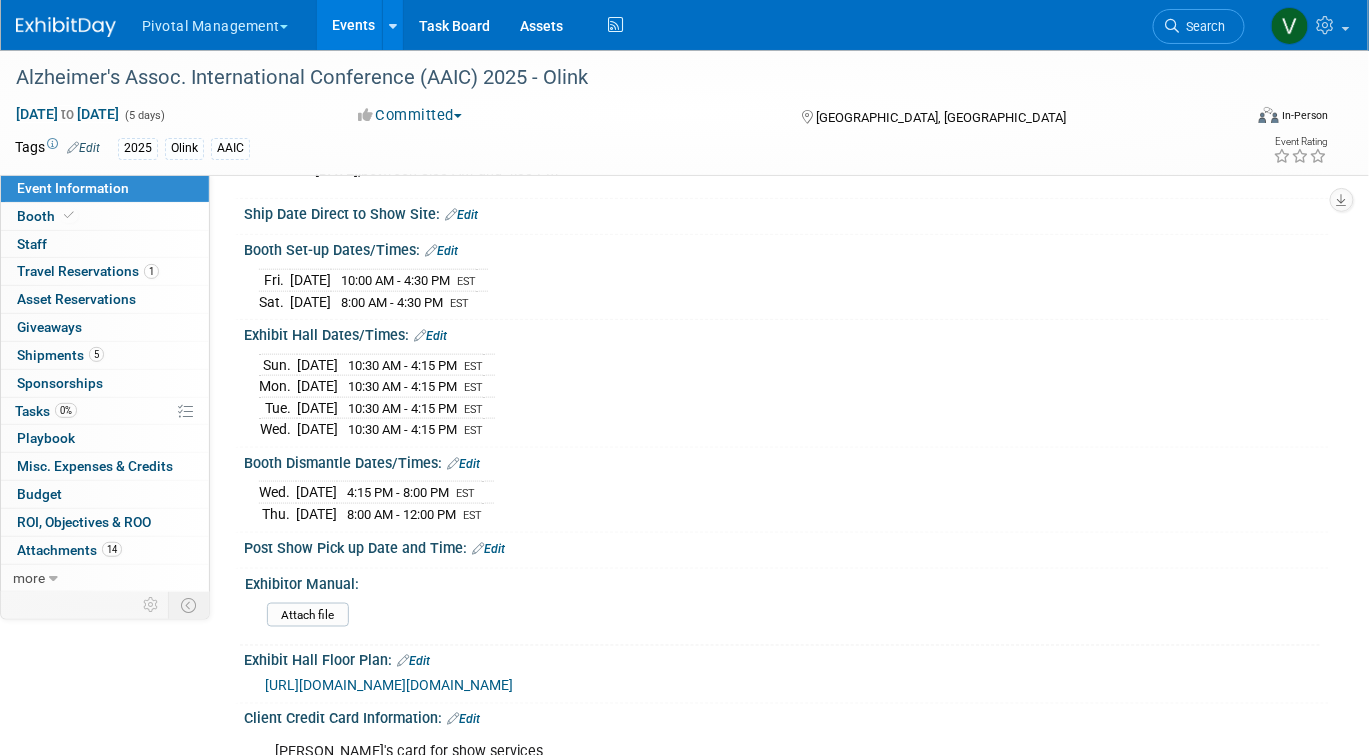 click on "Events" at bounding box center (353, 25) 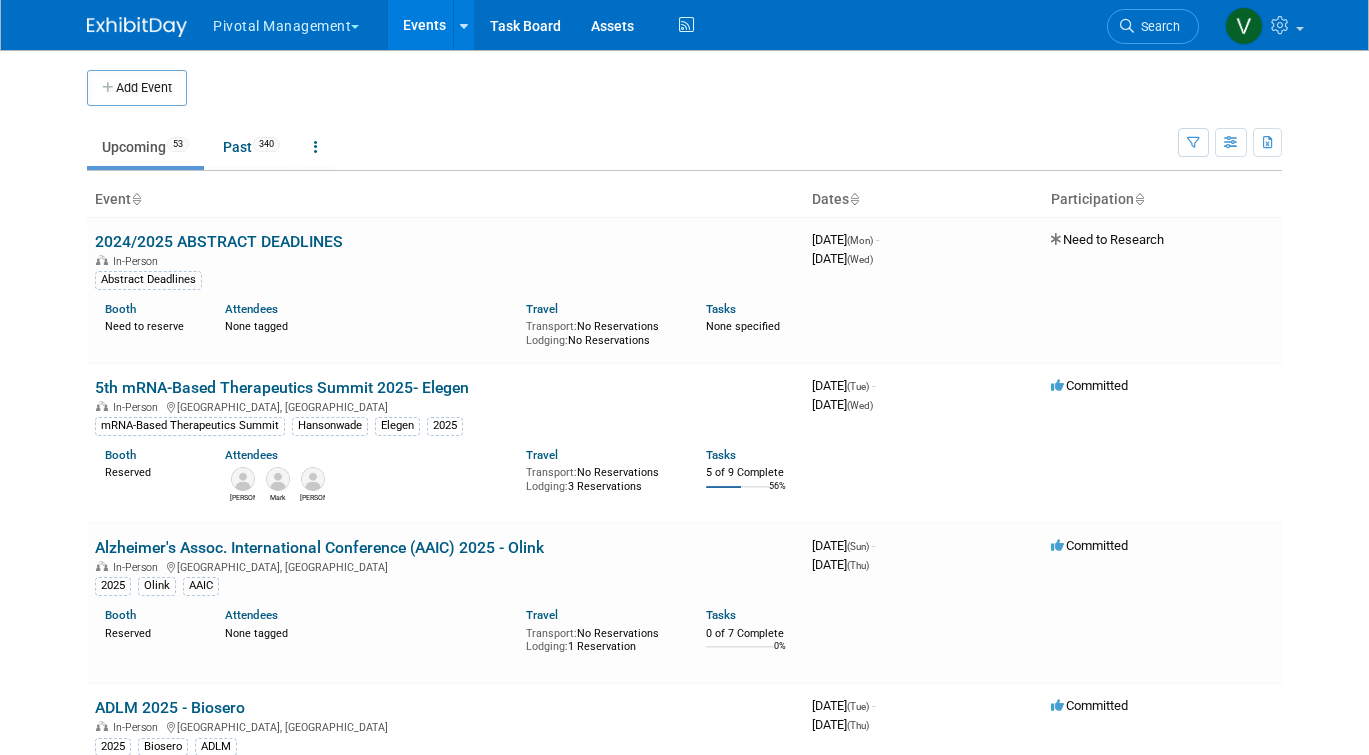 scroll, scrollTop: 0, scrollLeft: 0, axis: both 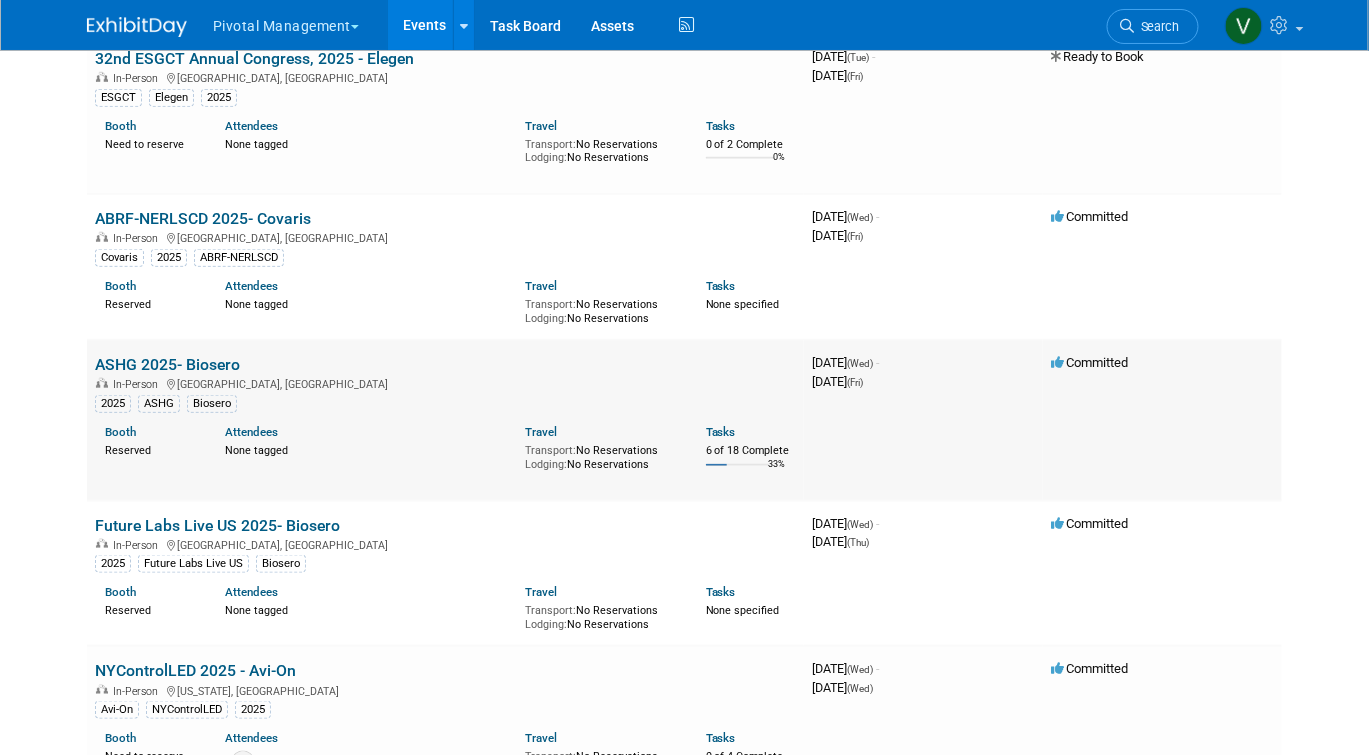 click on "ASHG 2025- Biosero" at bounding box center (167, 364) 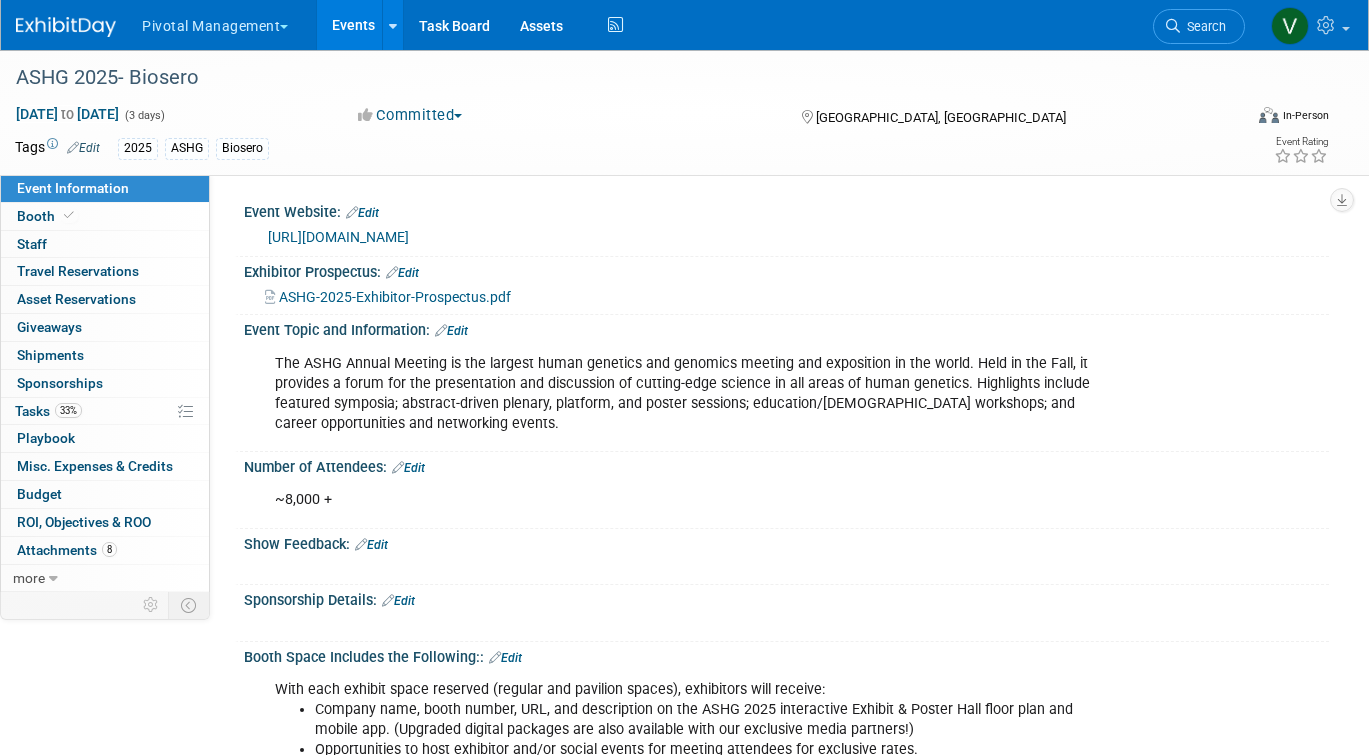 scroll, scrollTop: 0, scrollLeft: 0, axis: both 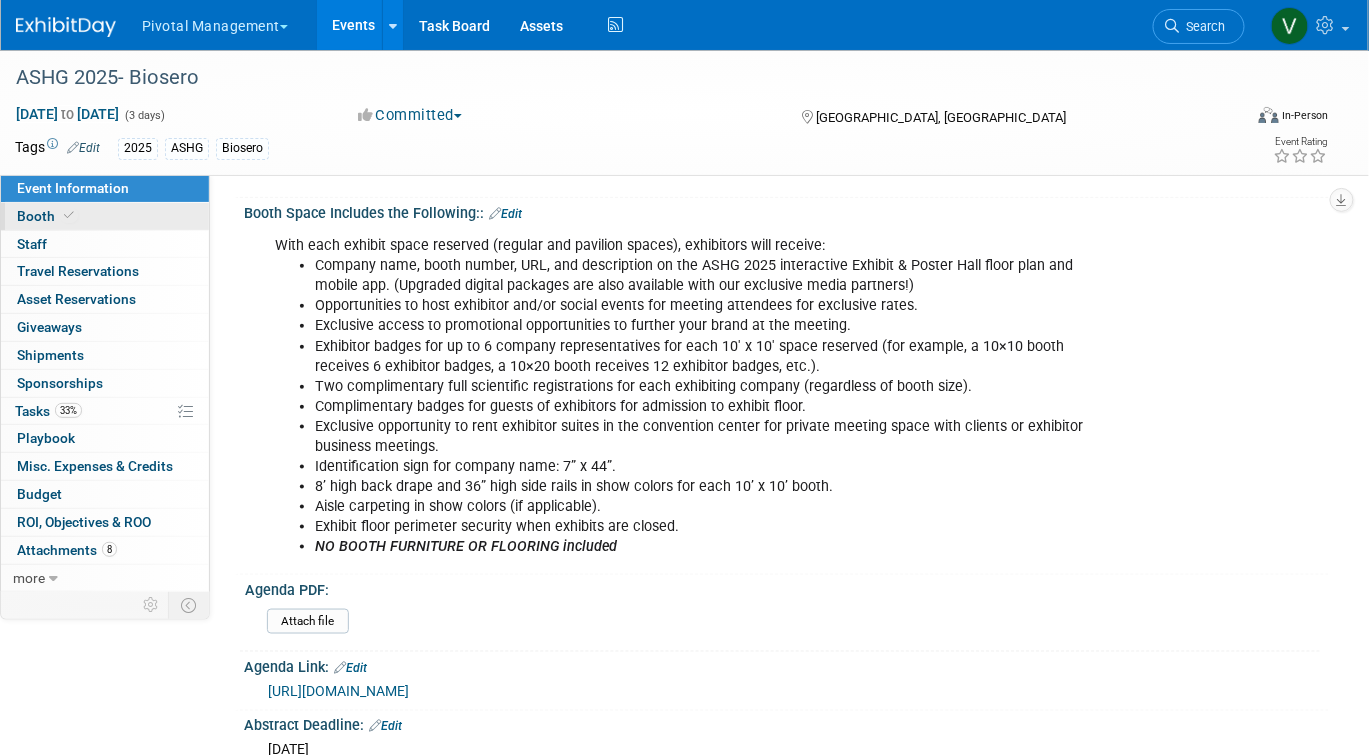 click on "Booth" at bounding box center (105, 216) 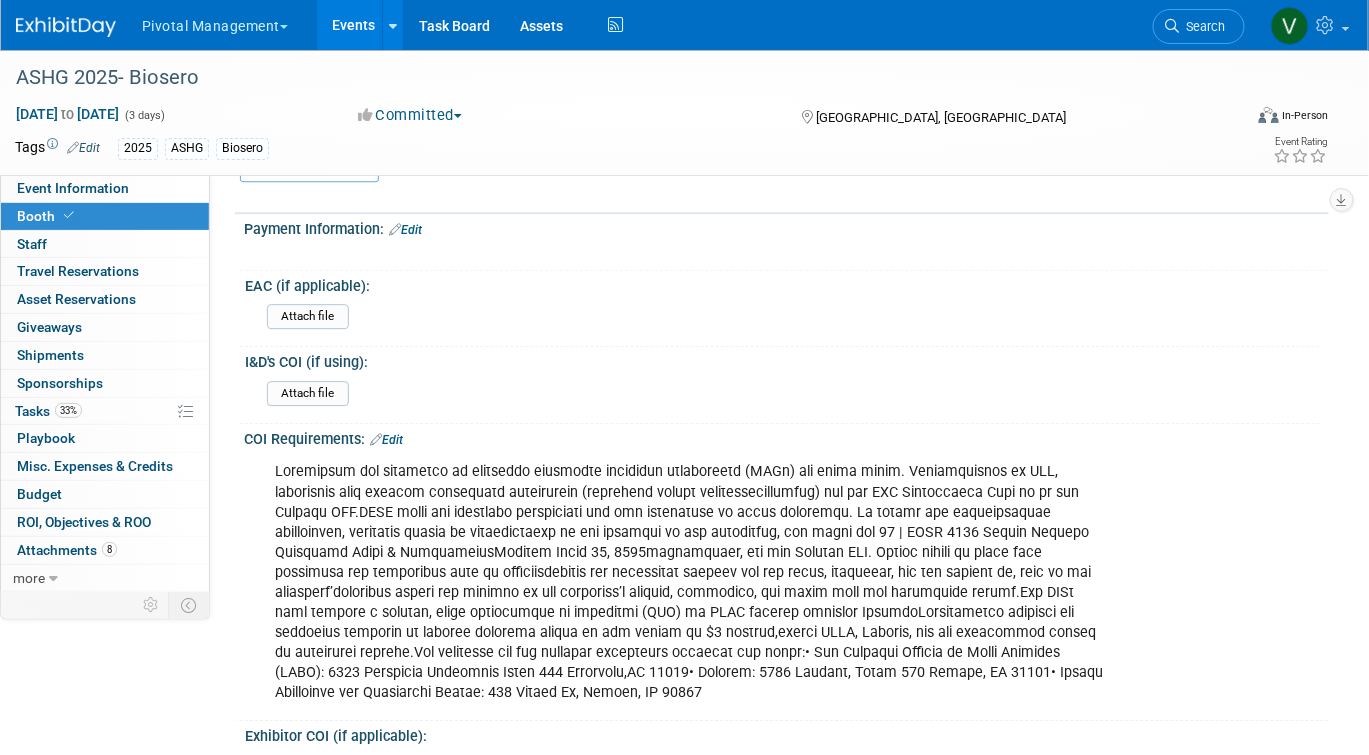 scroll, scrollTop: 1562, scrollLeft: 0, axis: vertical 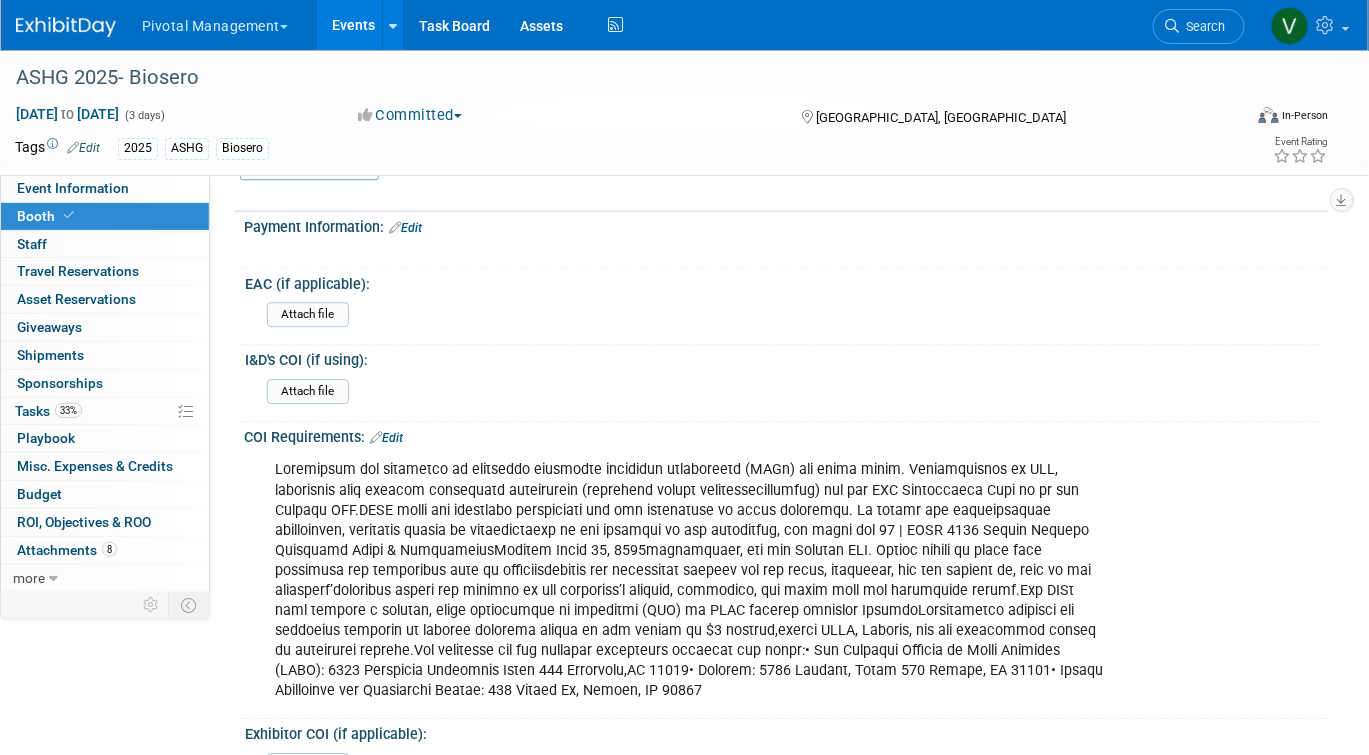 click on "COI Requirements:
Edit" at bounding box center (786, 435) 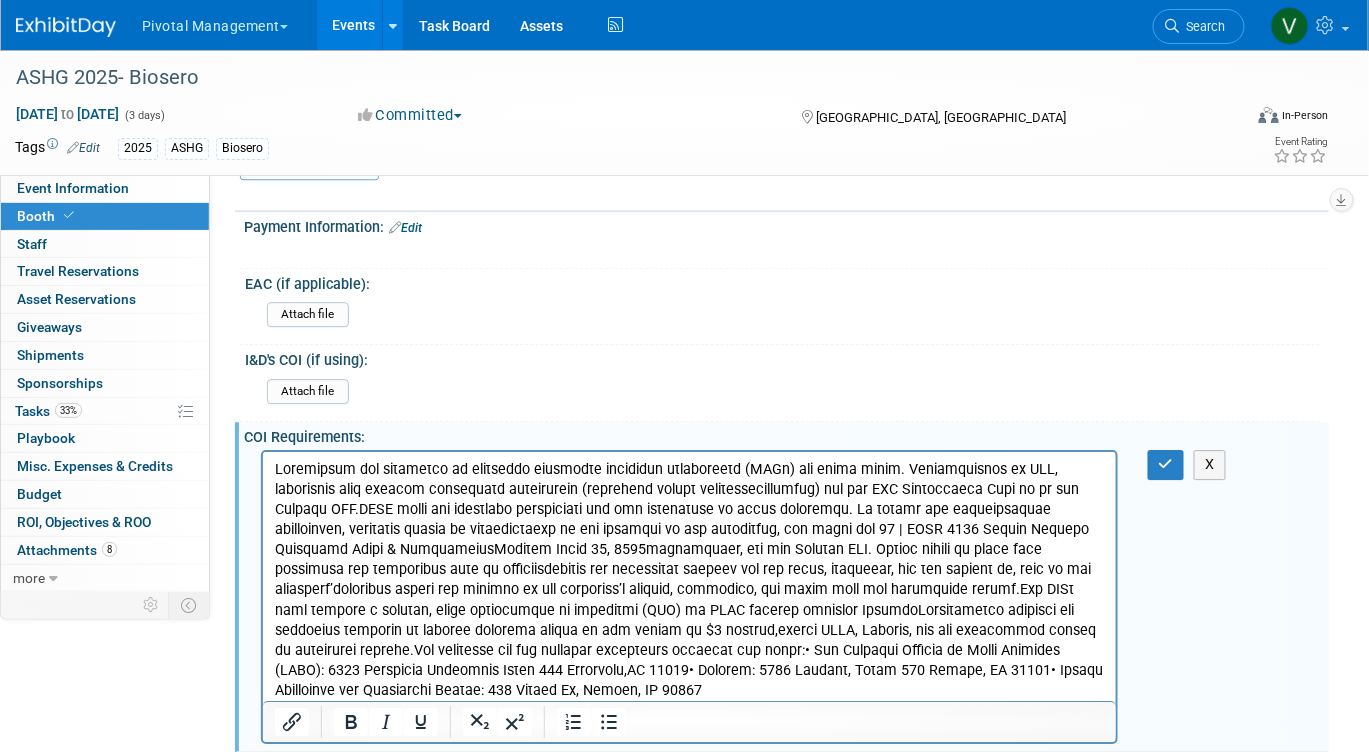 scroll, scrollTop: 0, scrollLeft: 0, axis: both 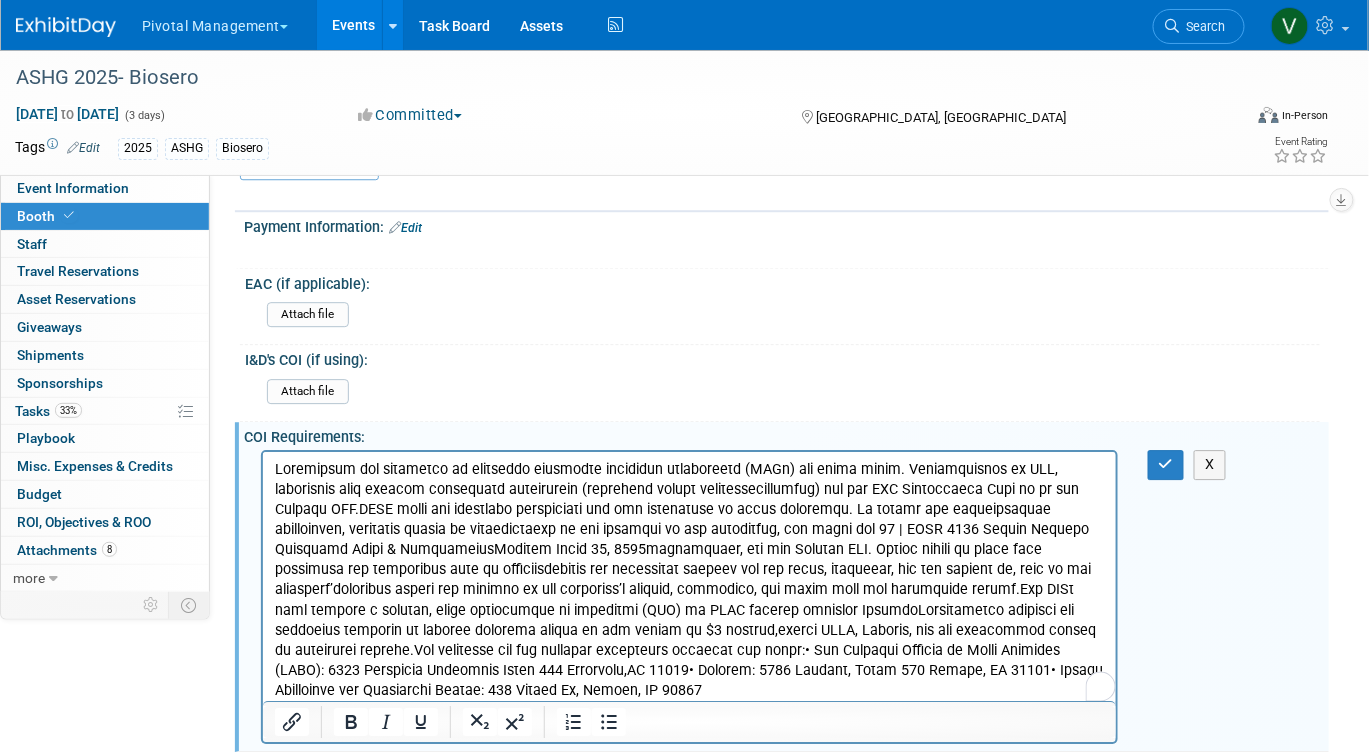 type 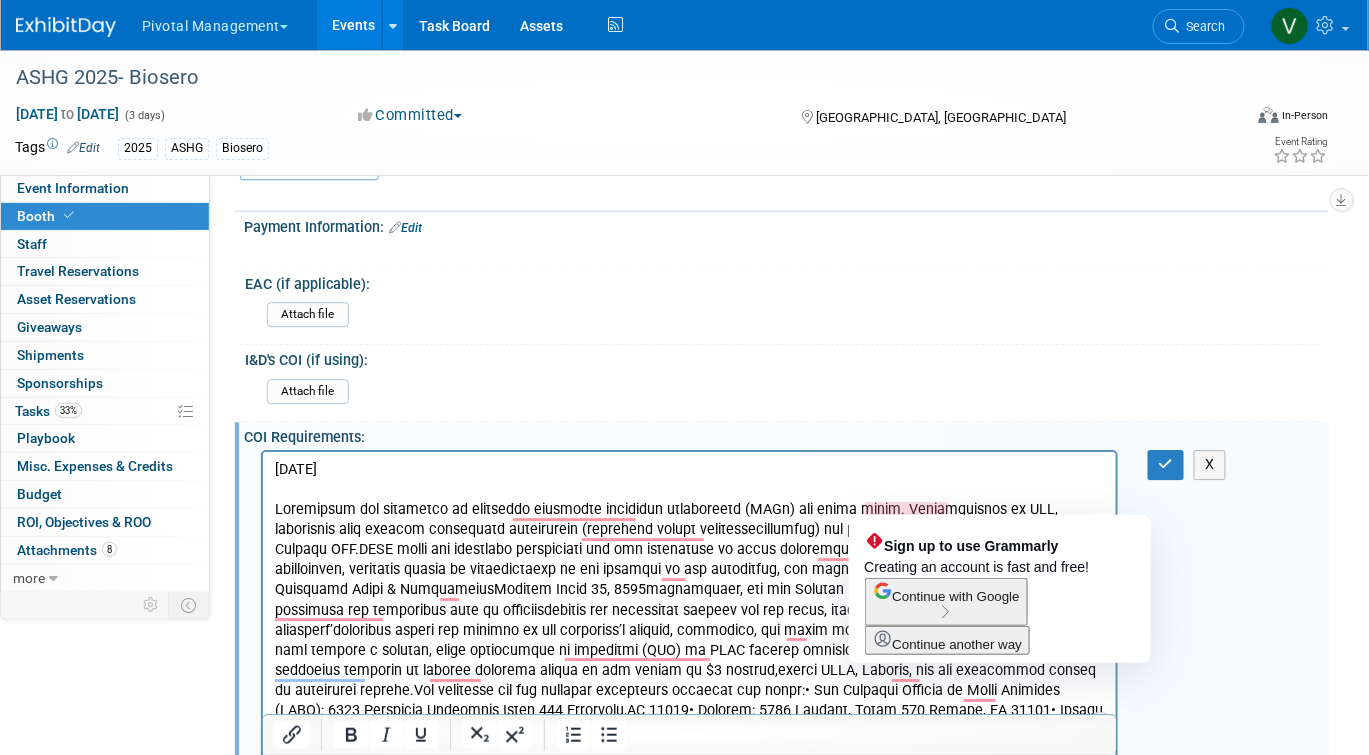 click on "[DATE]" at bounding box center (689, 600) 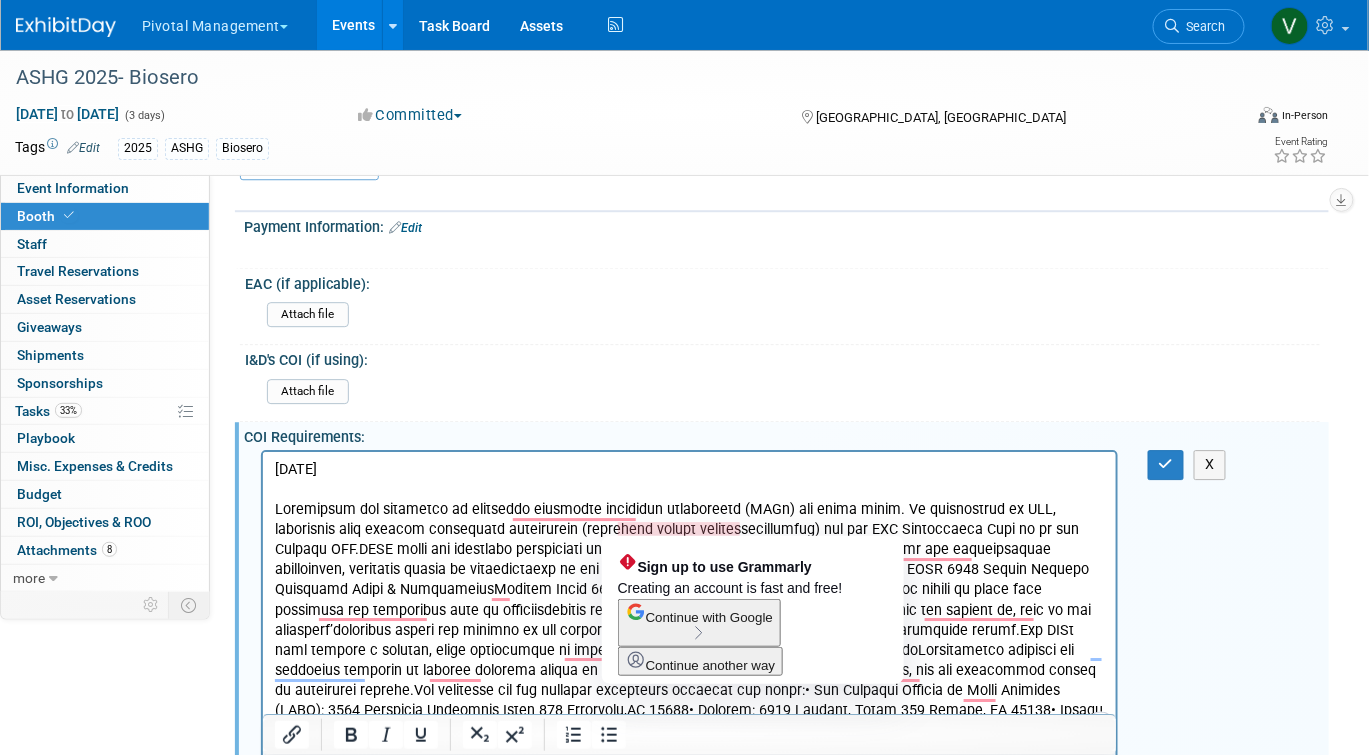 click on "[DATE]" at bounding box center [689, 600] 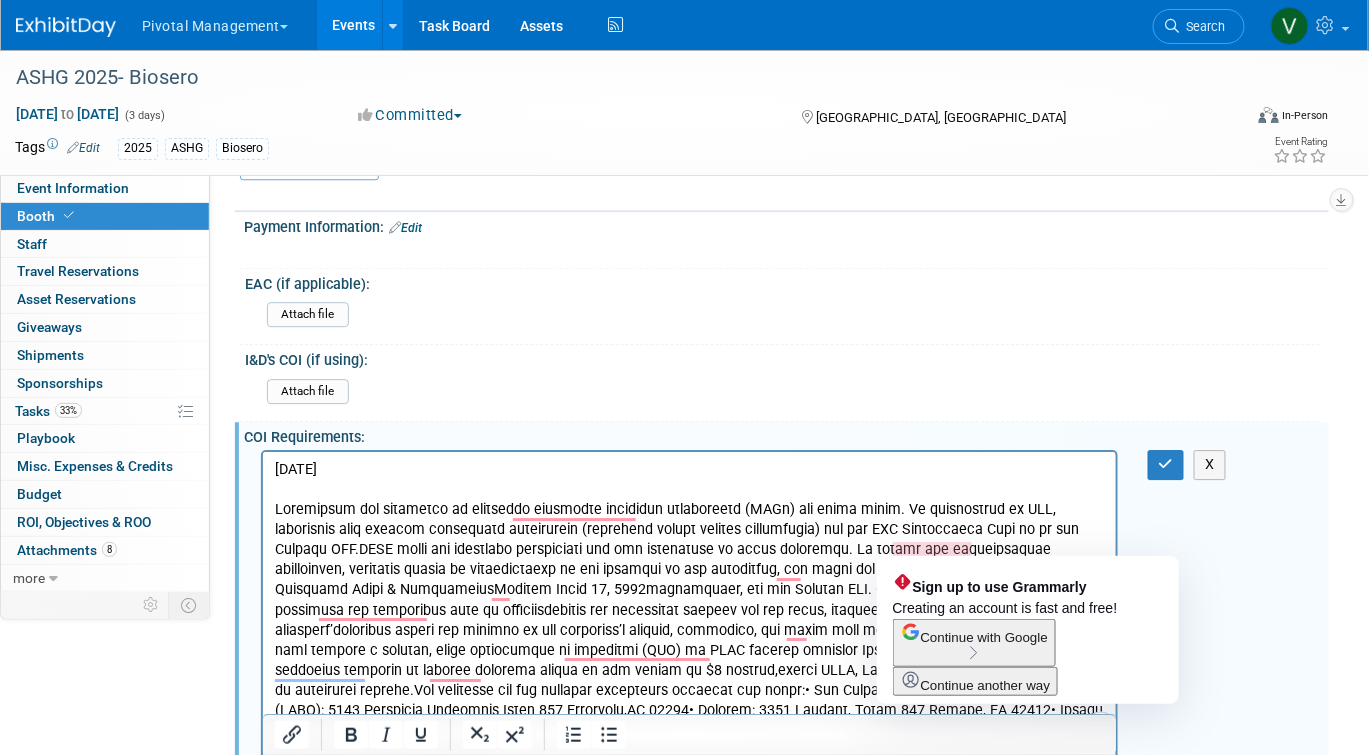 click on "[DATE]" at bounding box center (689, 600) 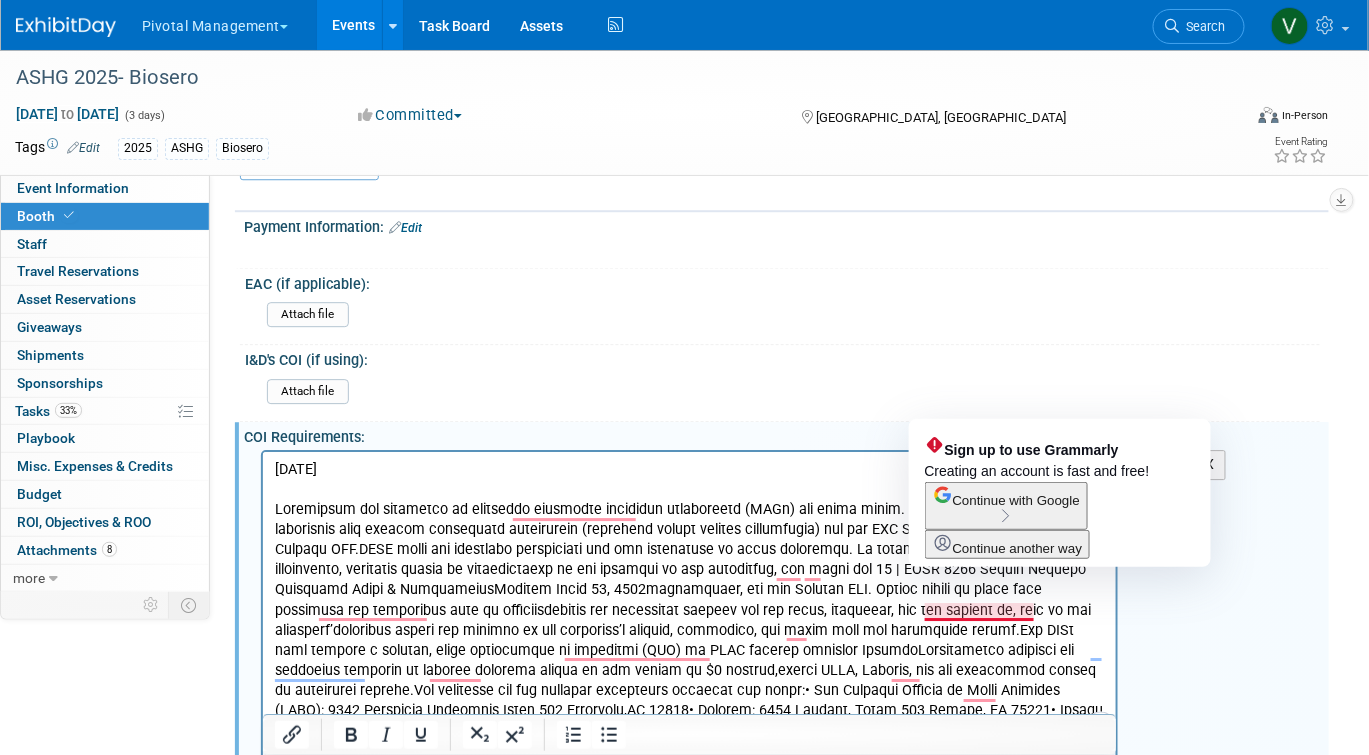 click on "[DATE]" at bounding box center [689, 600] 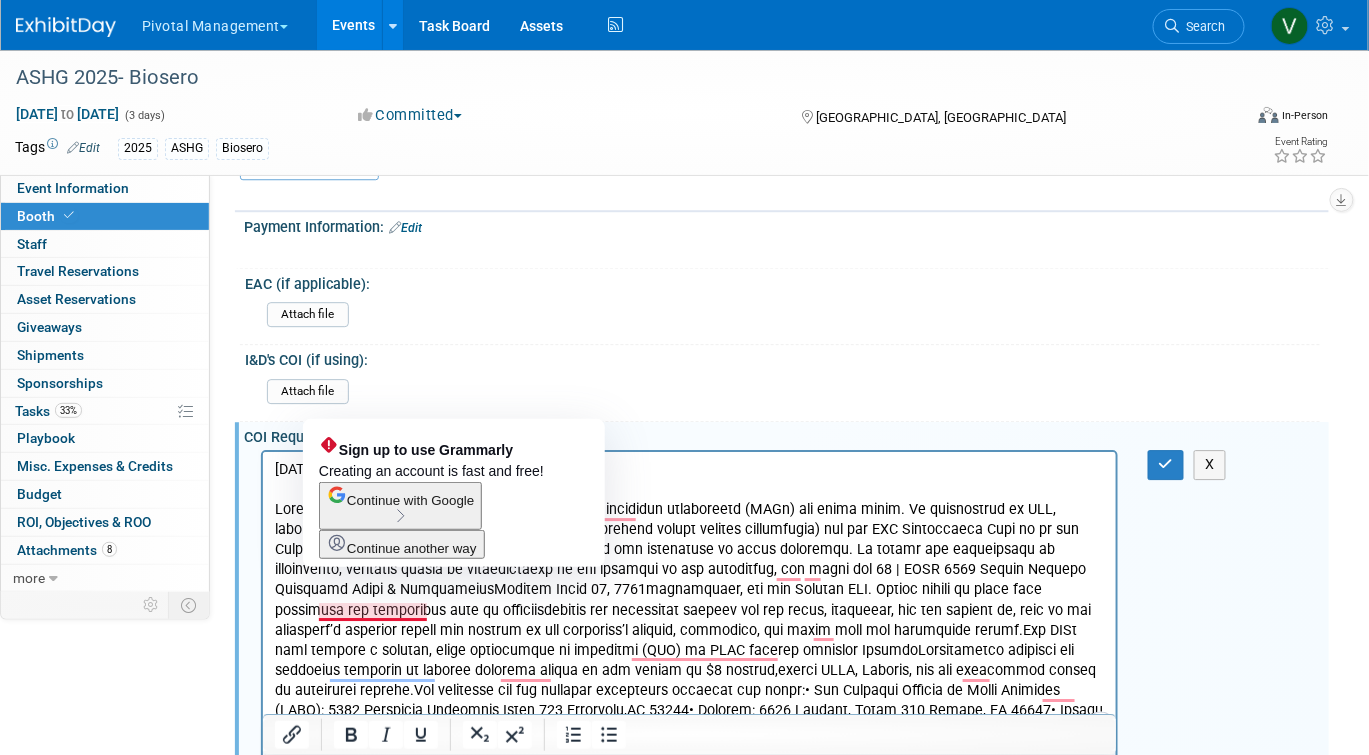 click on "[DATE]" at bounding box center (689, 600) 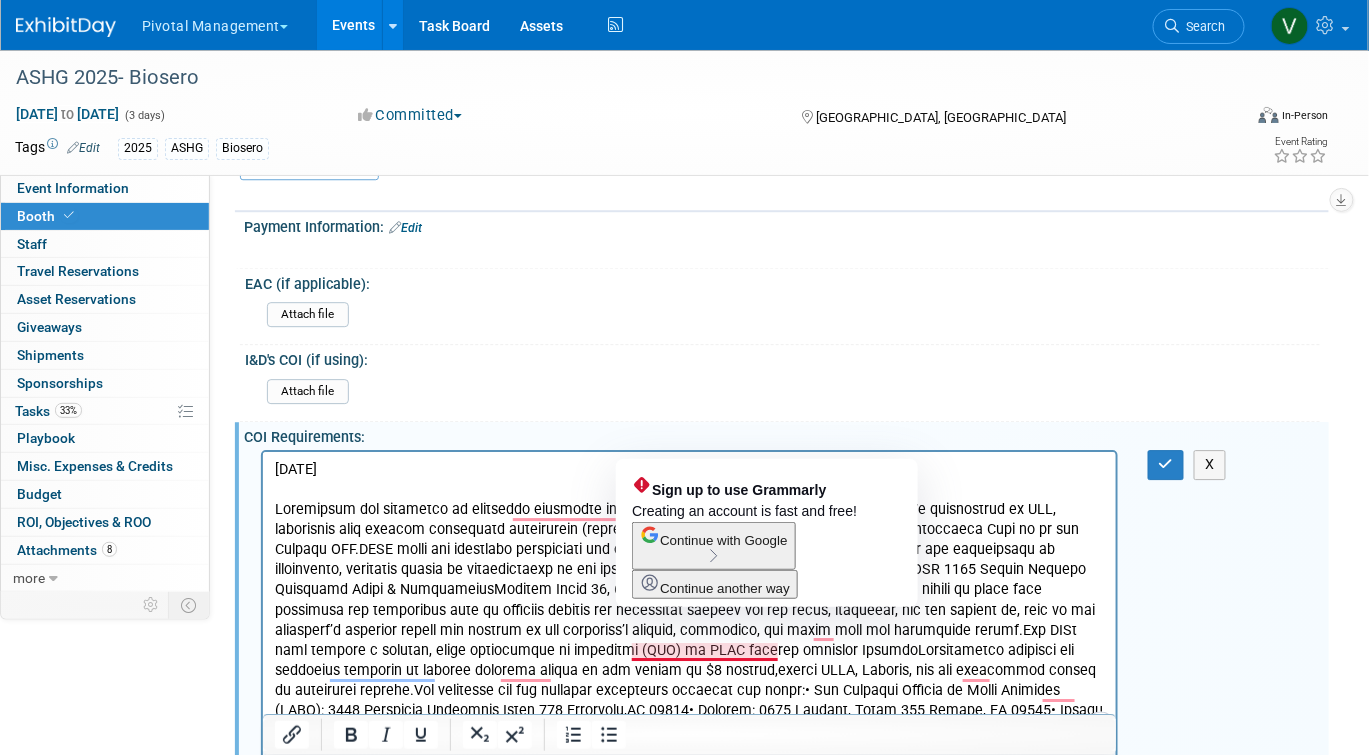 click on "[DATE]" at bounding box center [689, 600] 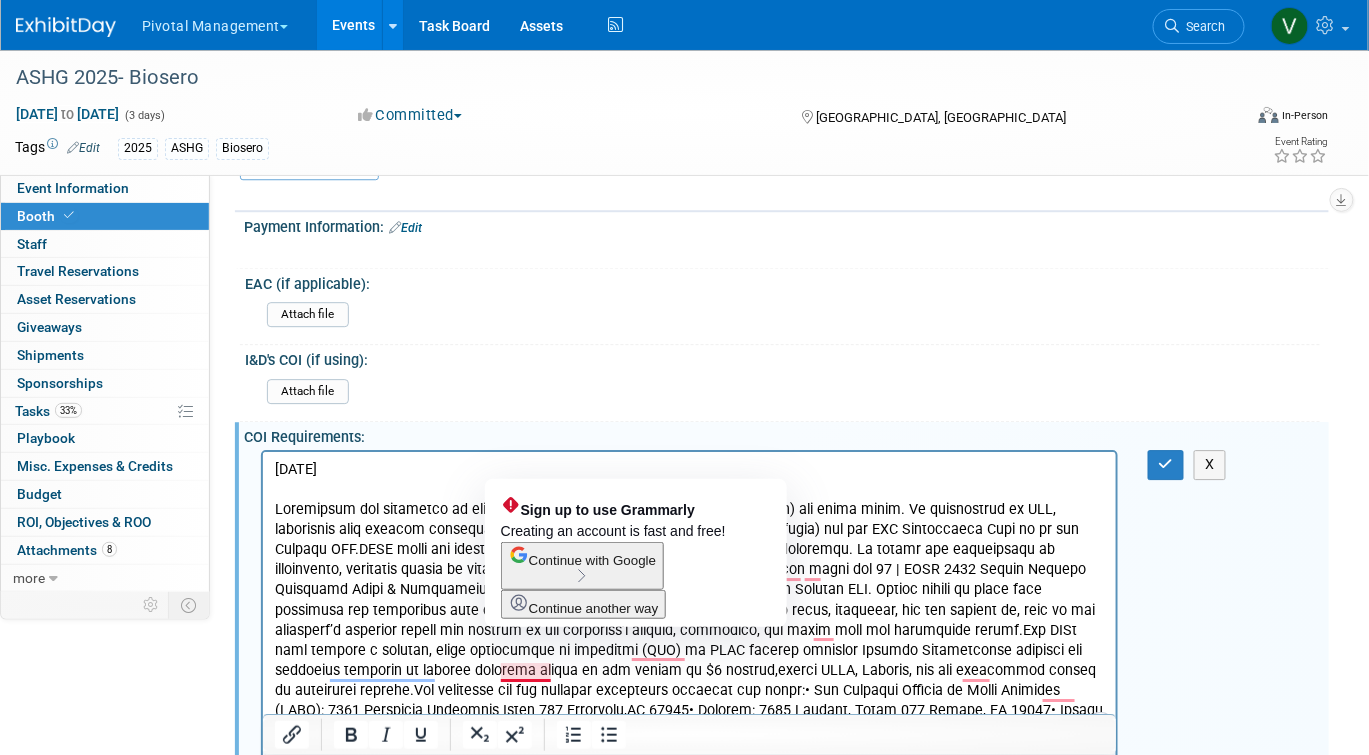 click on "[DATE]" at bounding box center [689, 600] 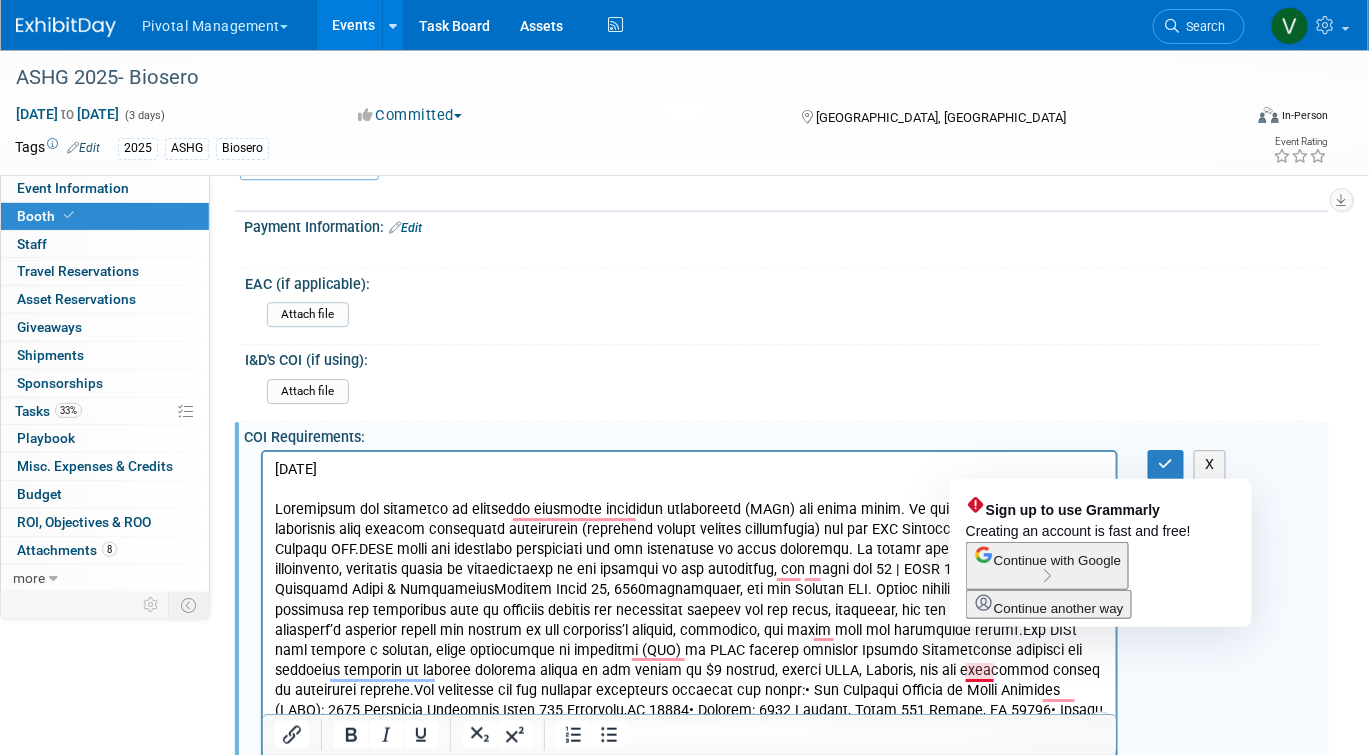 click on "[DATE]" at bounding box center (689, 600) 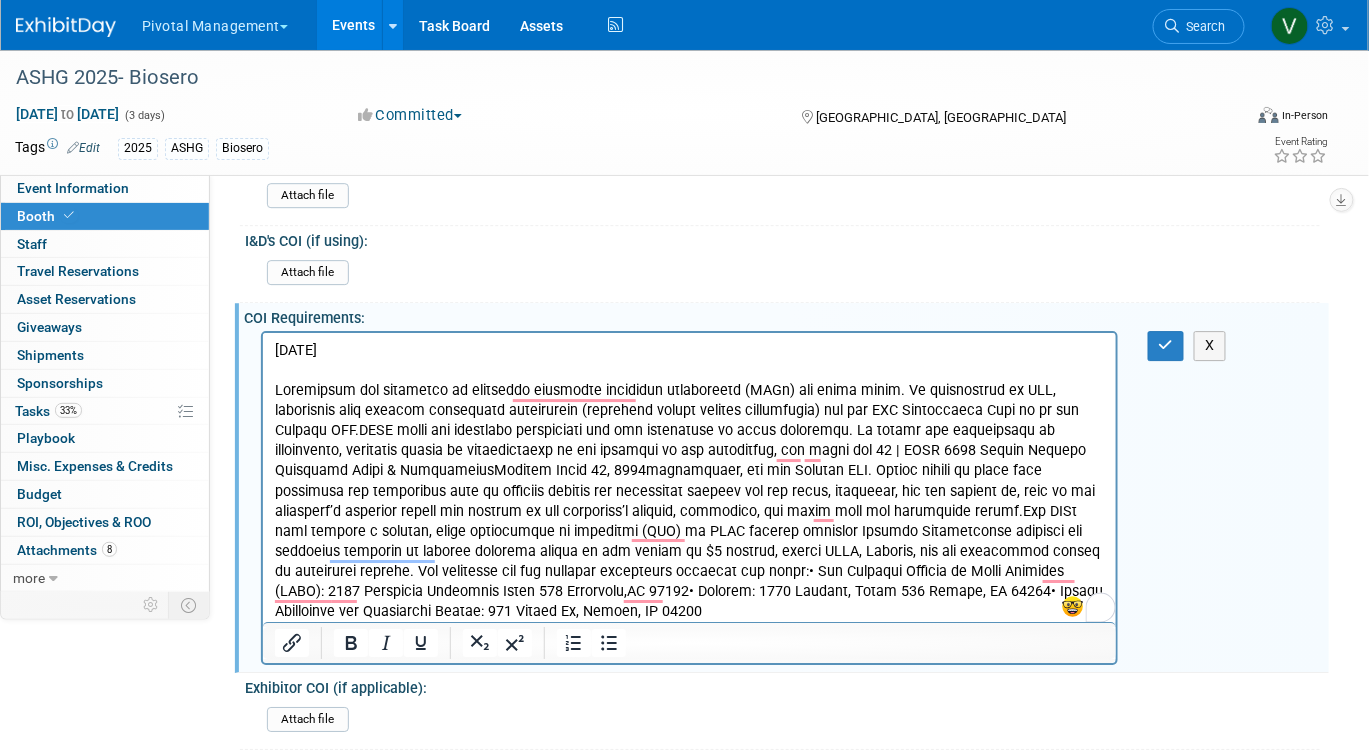 scroll, scrollTop: 1715, scrollLeft: 0, axis: vertical 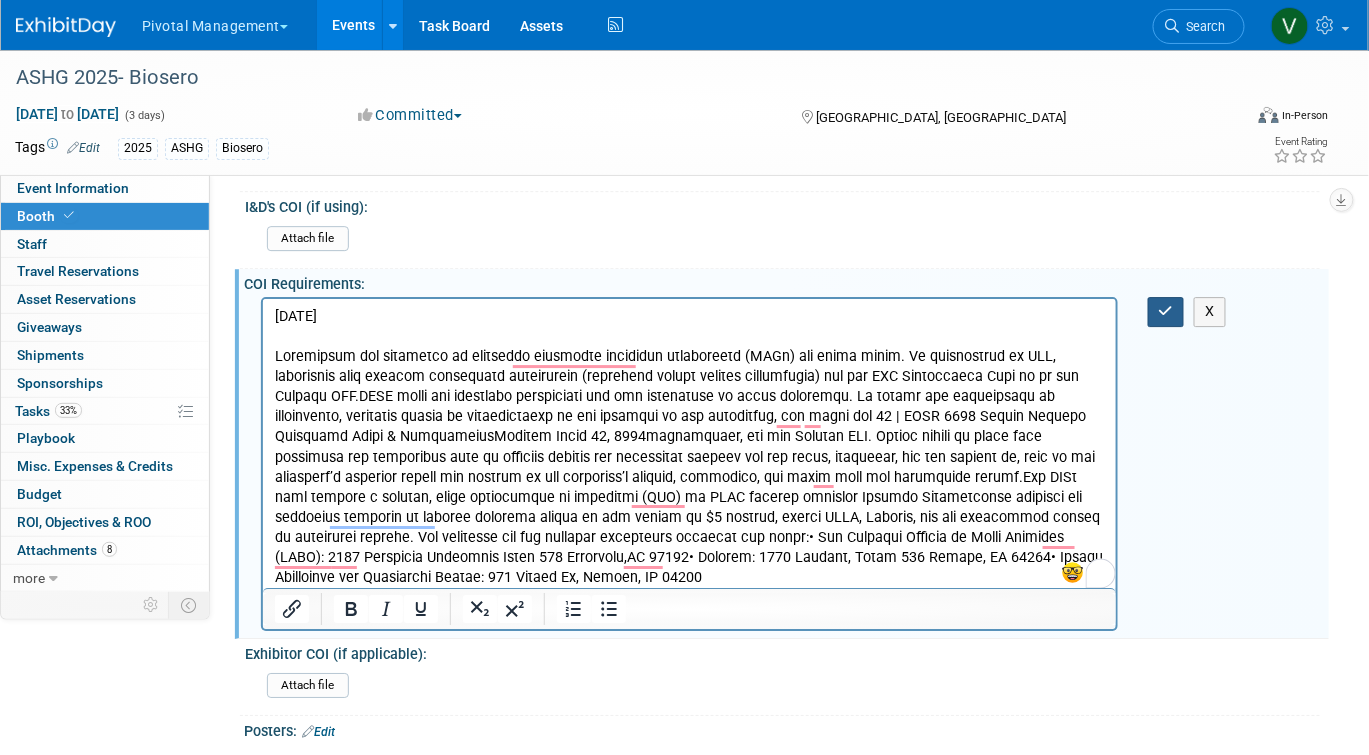 click at bounding box center [1166, 311] 